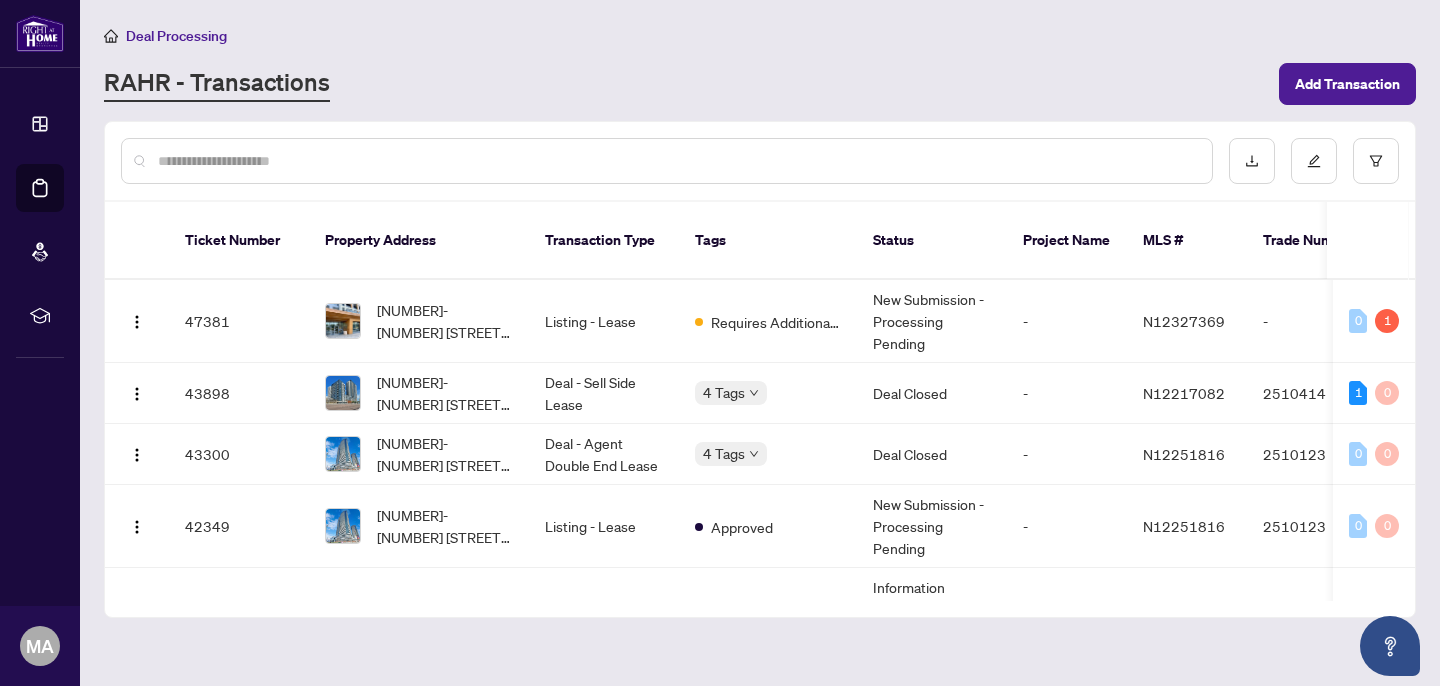 scroll, scrollTop: 0, scrollLeft: 0, axis: both 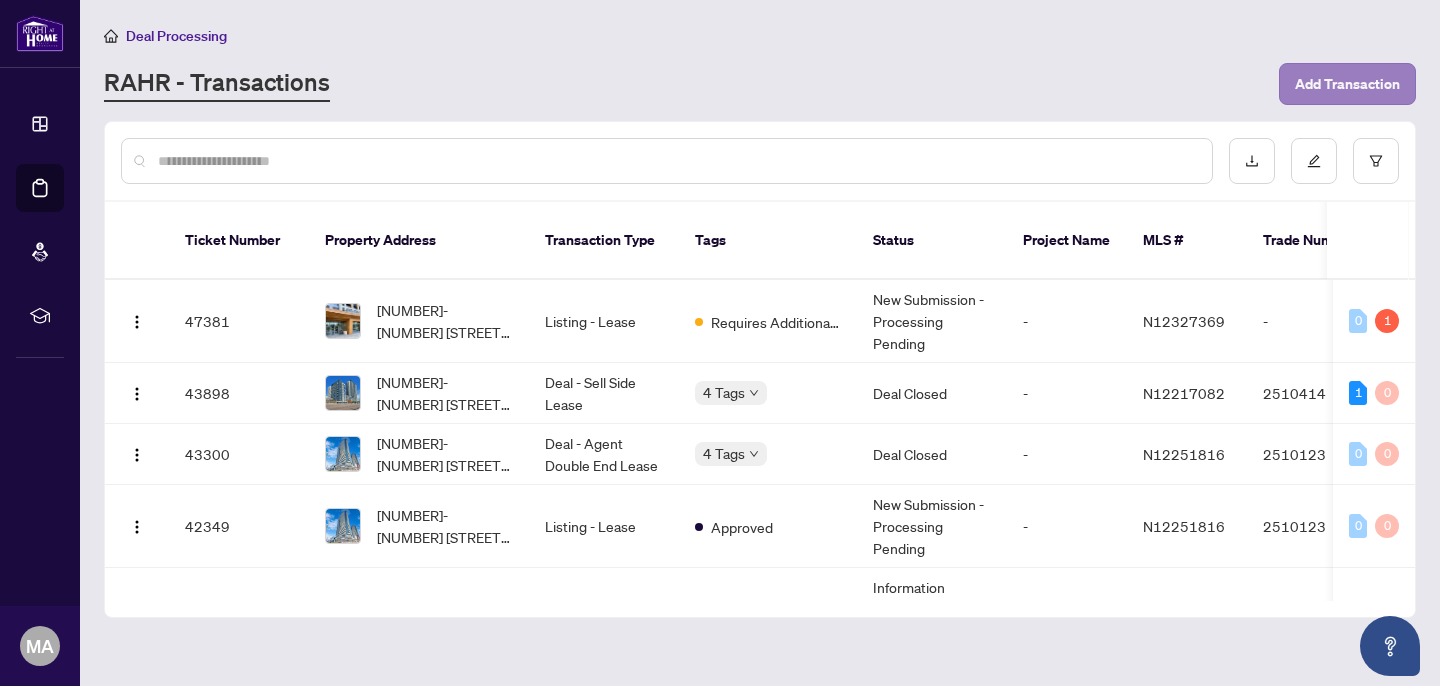 click on "Add Transaction" at bounding box center (1347, 84) 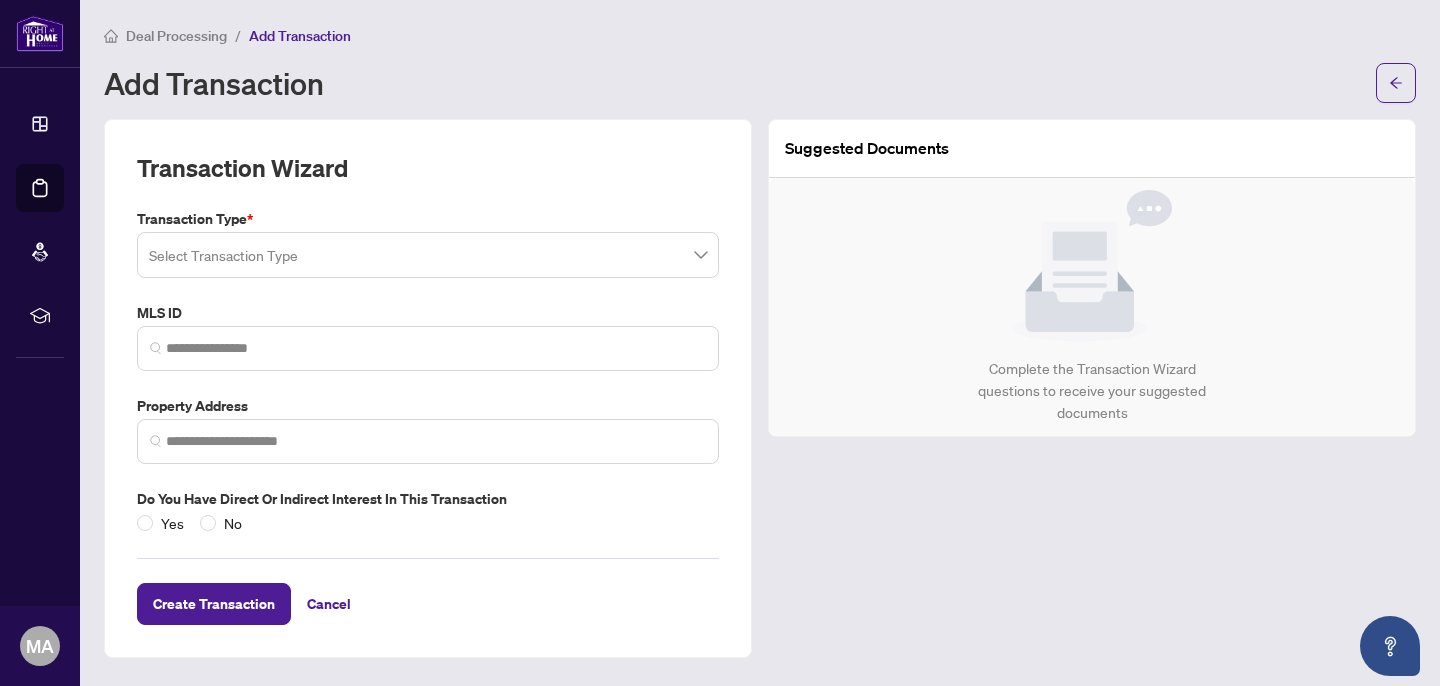 click at bounding box center [428, 255] 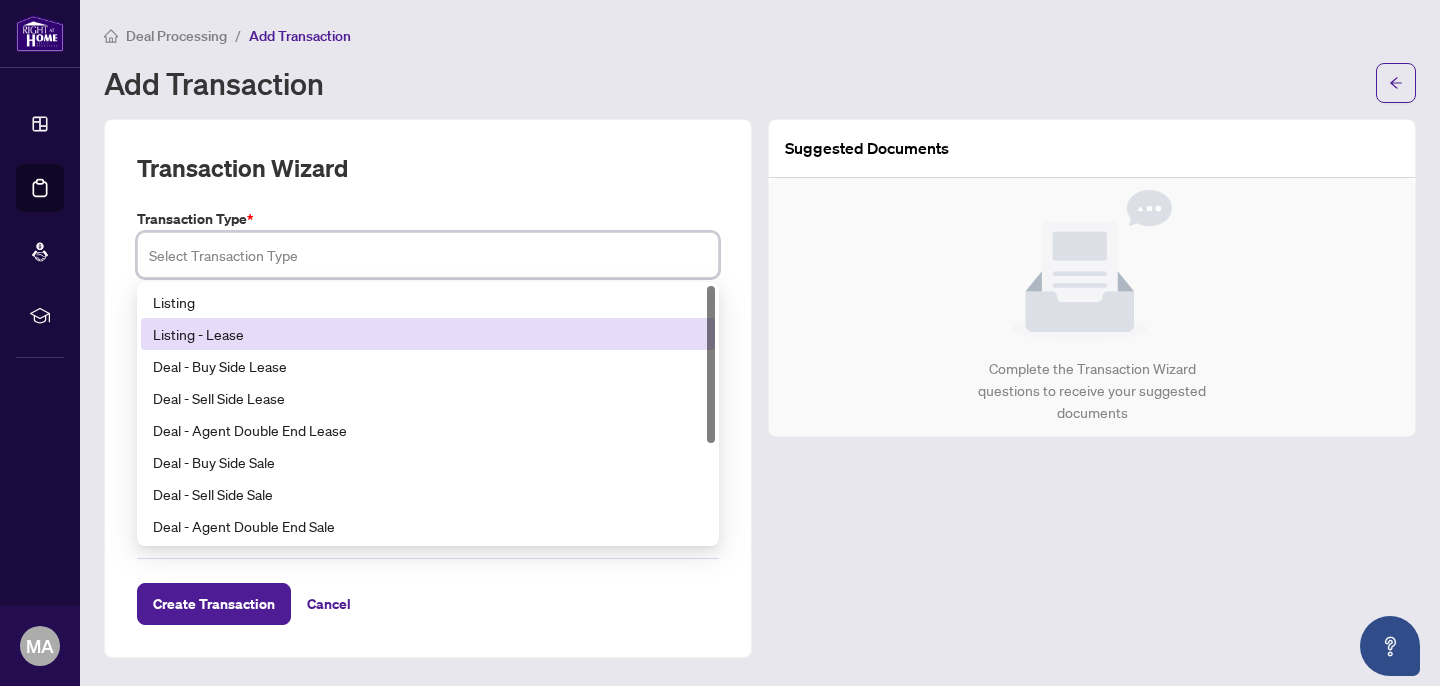 click on "Listing - Lease" at bounding box center (428, 334) 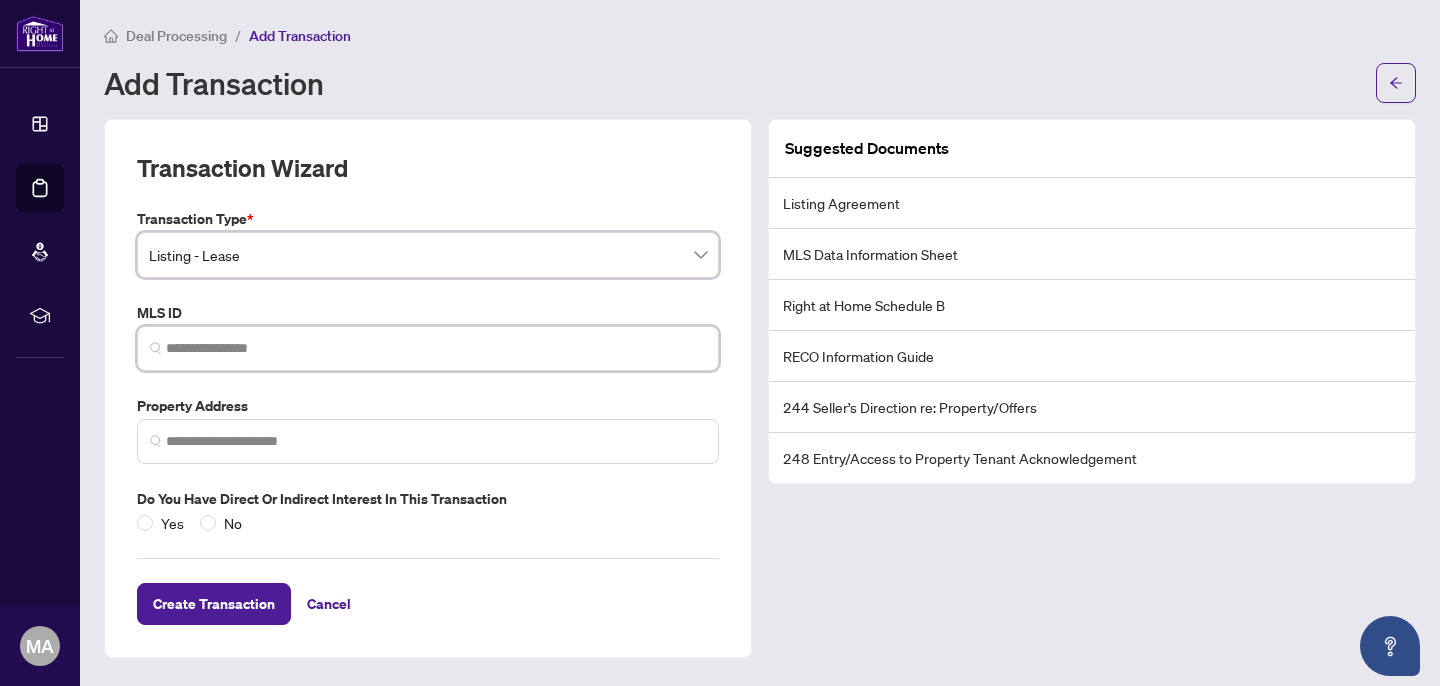click at bounding box center (436, 348) 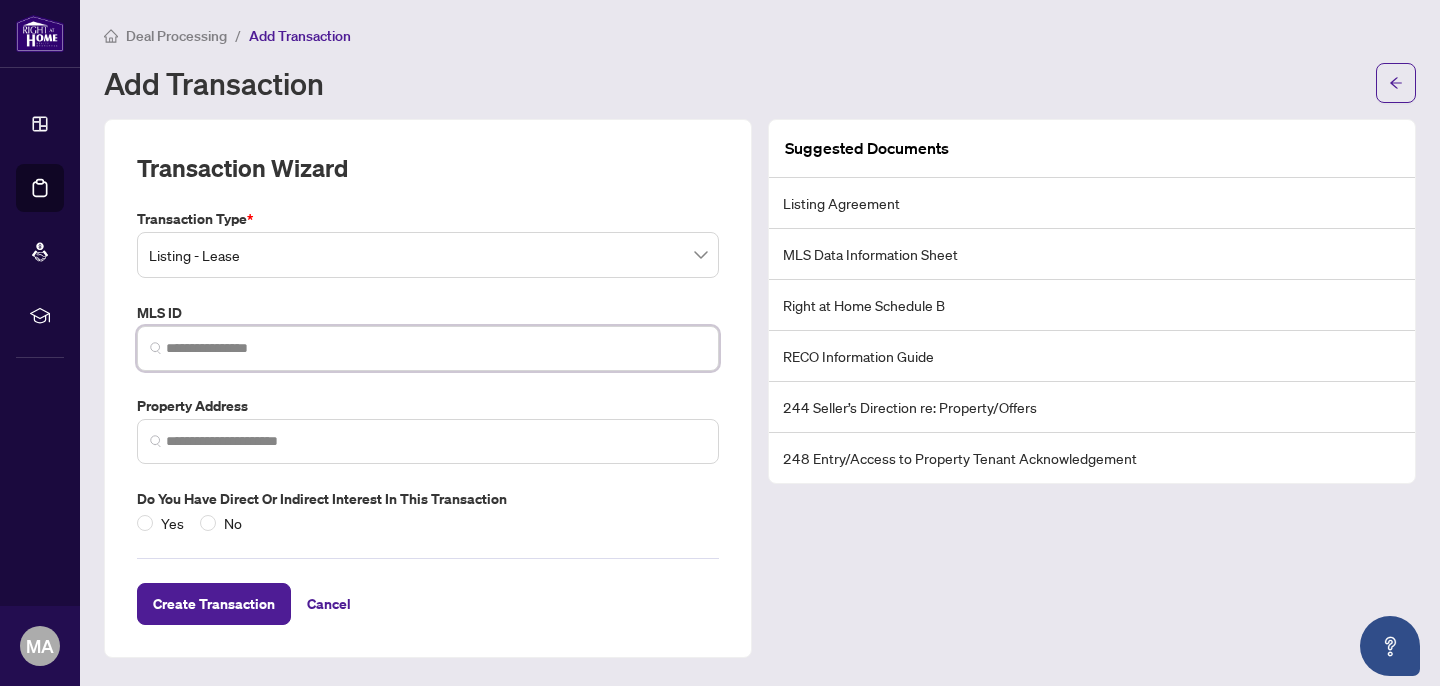paste on "*********" 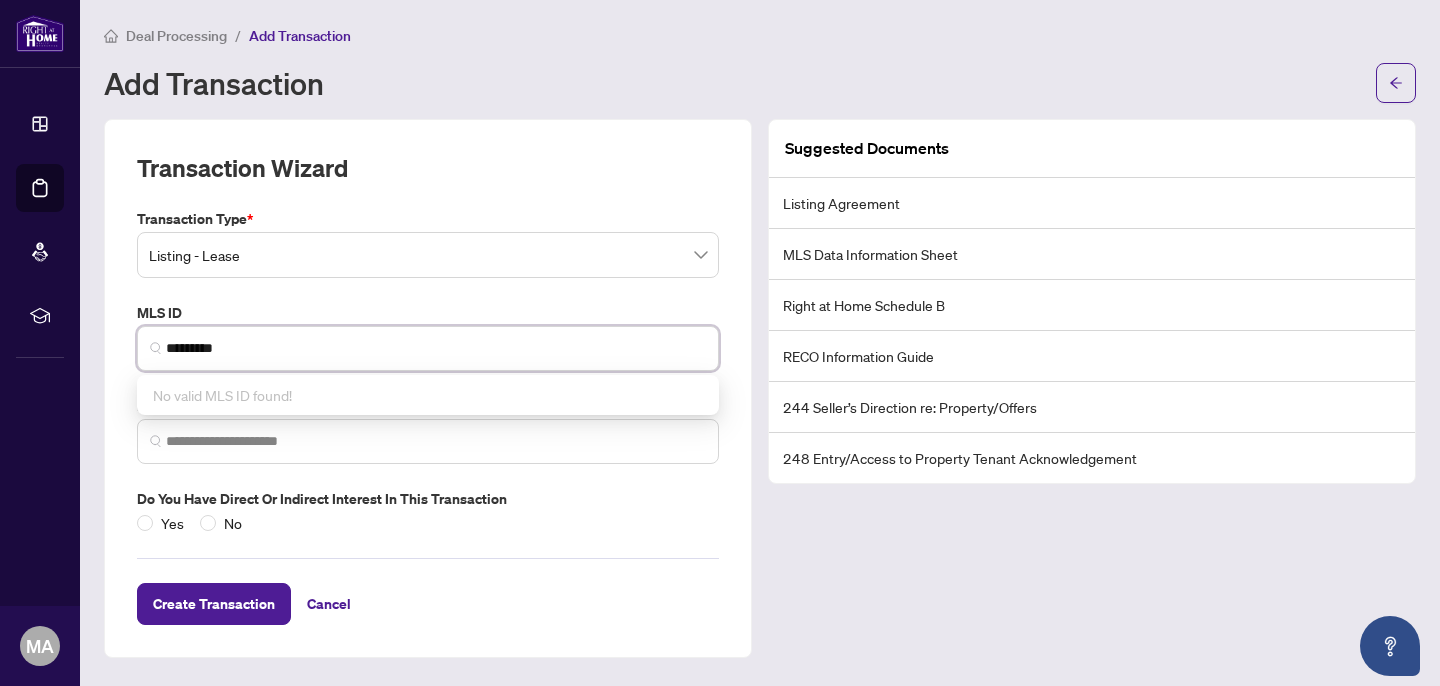type on "*********" 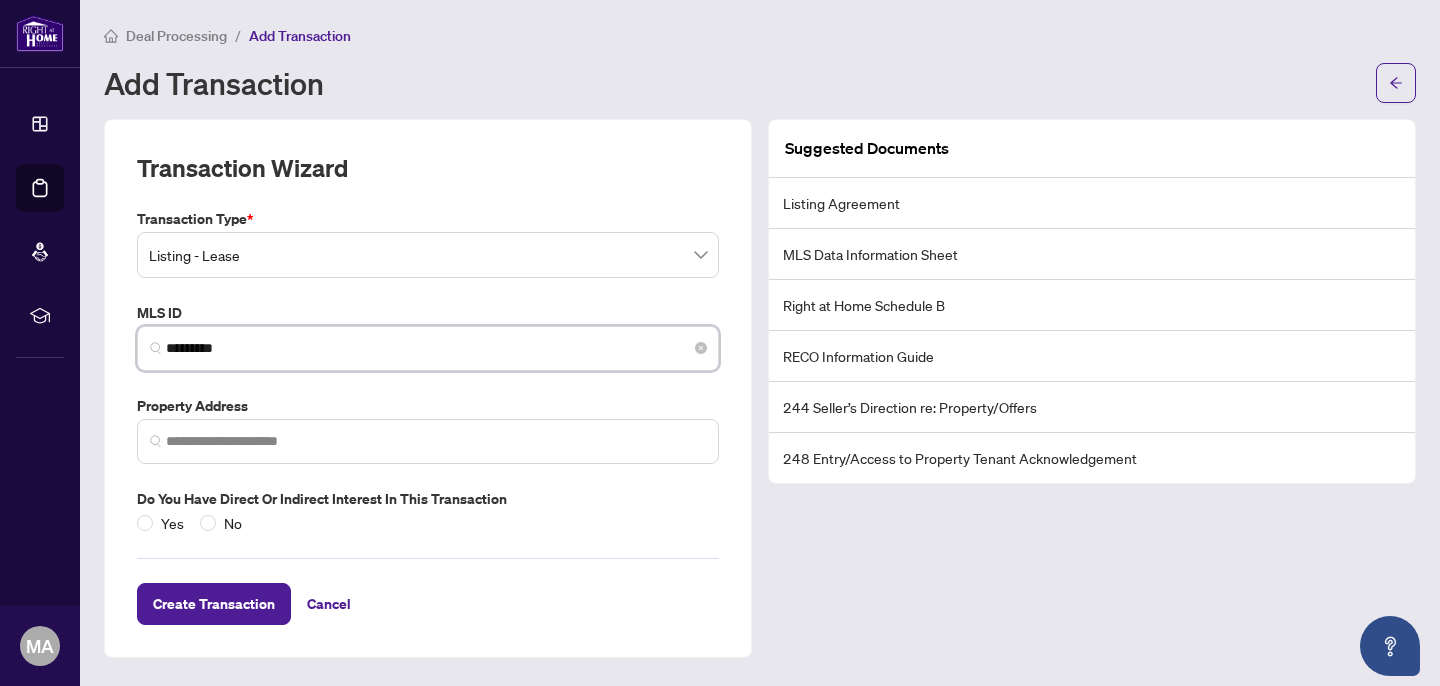 click on "*********" at bounding box center (436, 348) 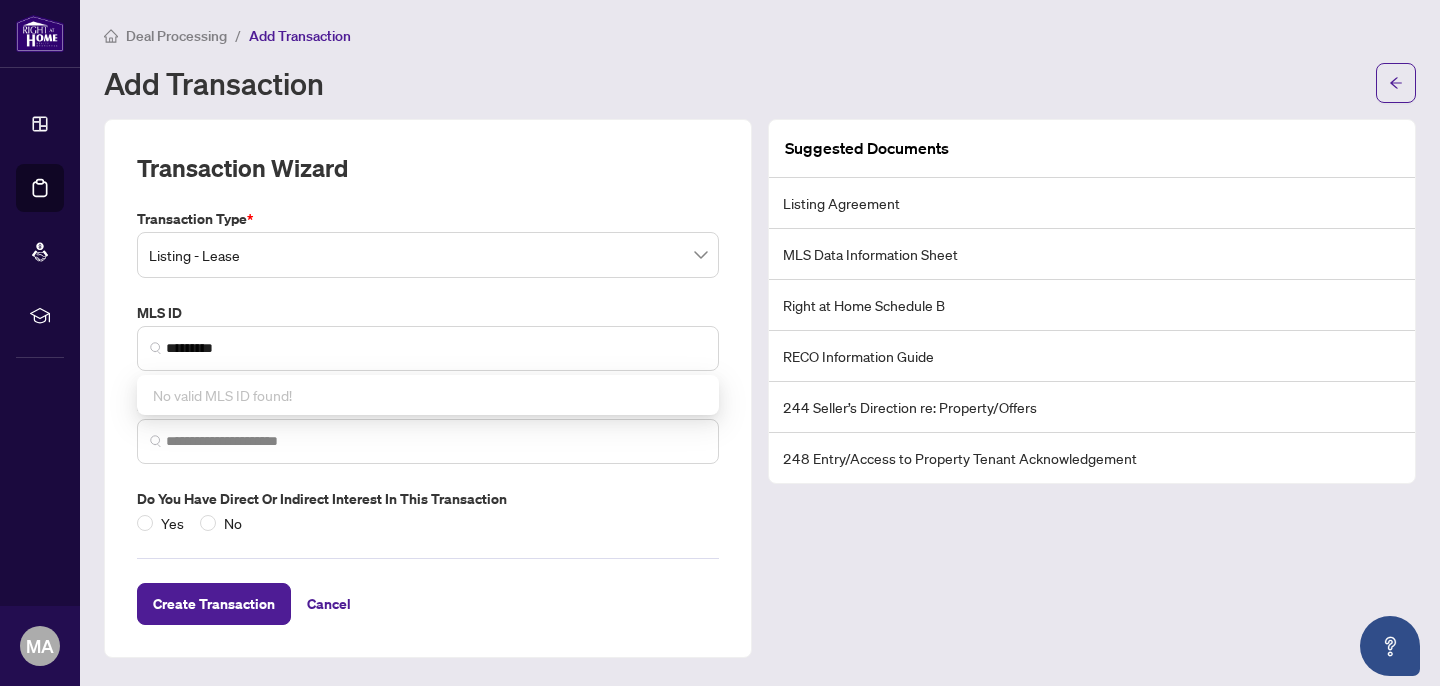 click on "Deal Processing" at bounding box center [176, 36] 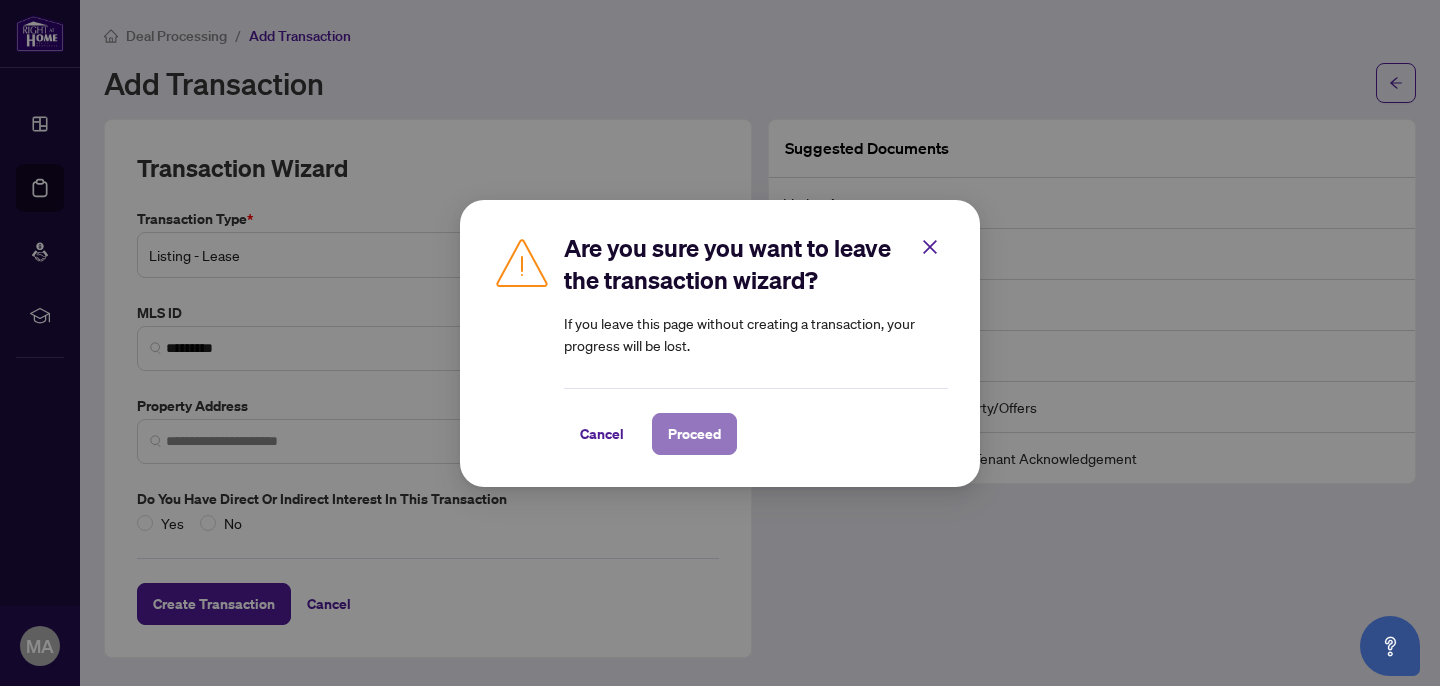 click on "Proceed" at bounding box center [694, 434] 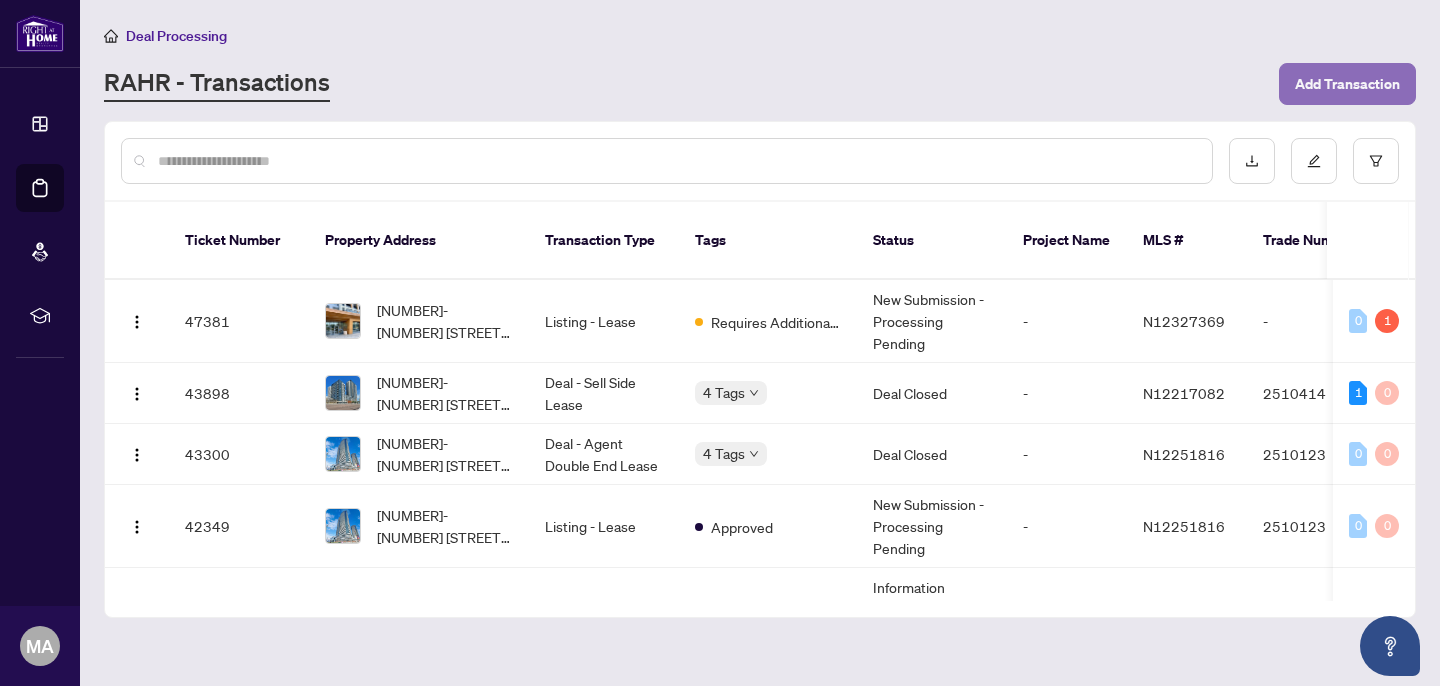 click on "Add Transaction" at bounding box center (1347, 84) 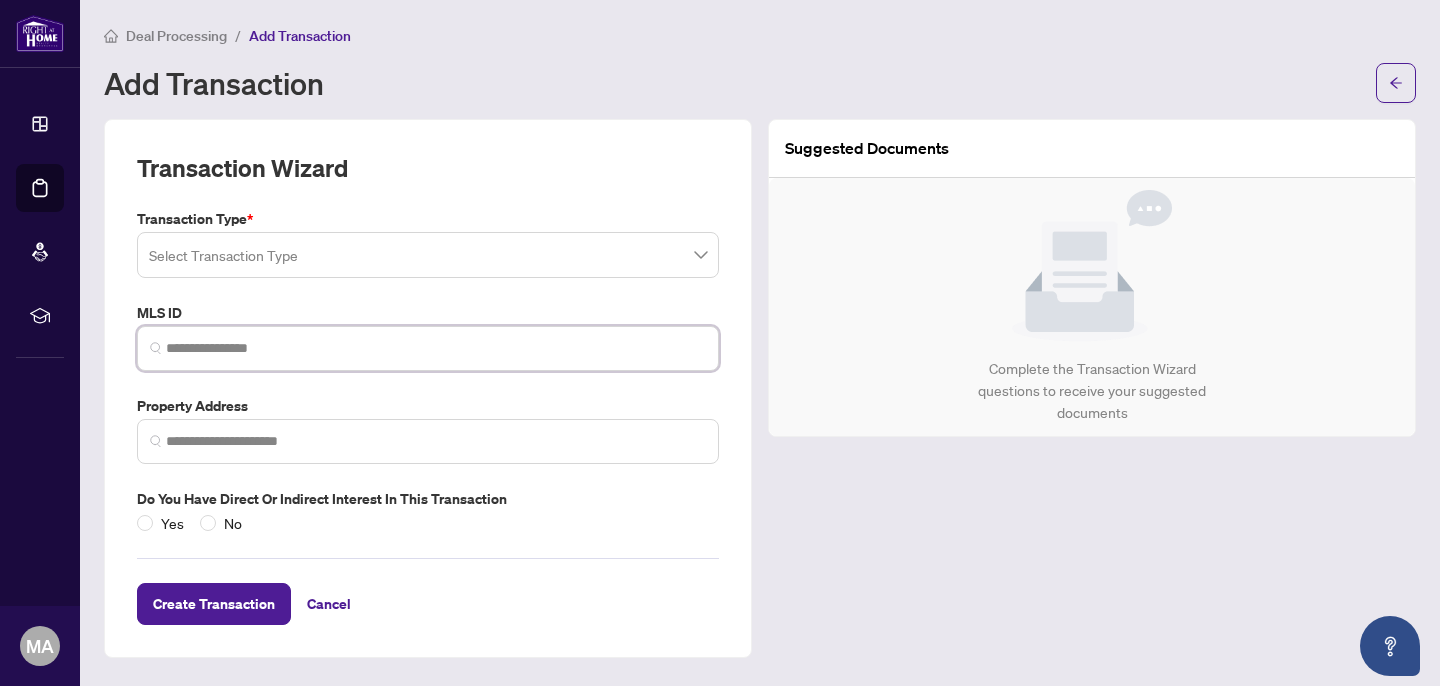 click at bounding box center (436, 348) 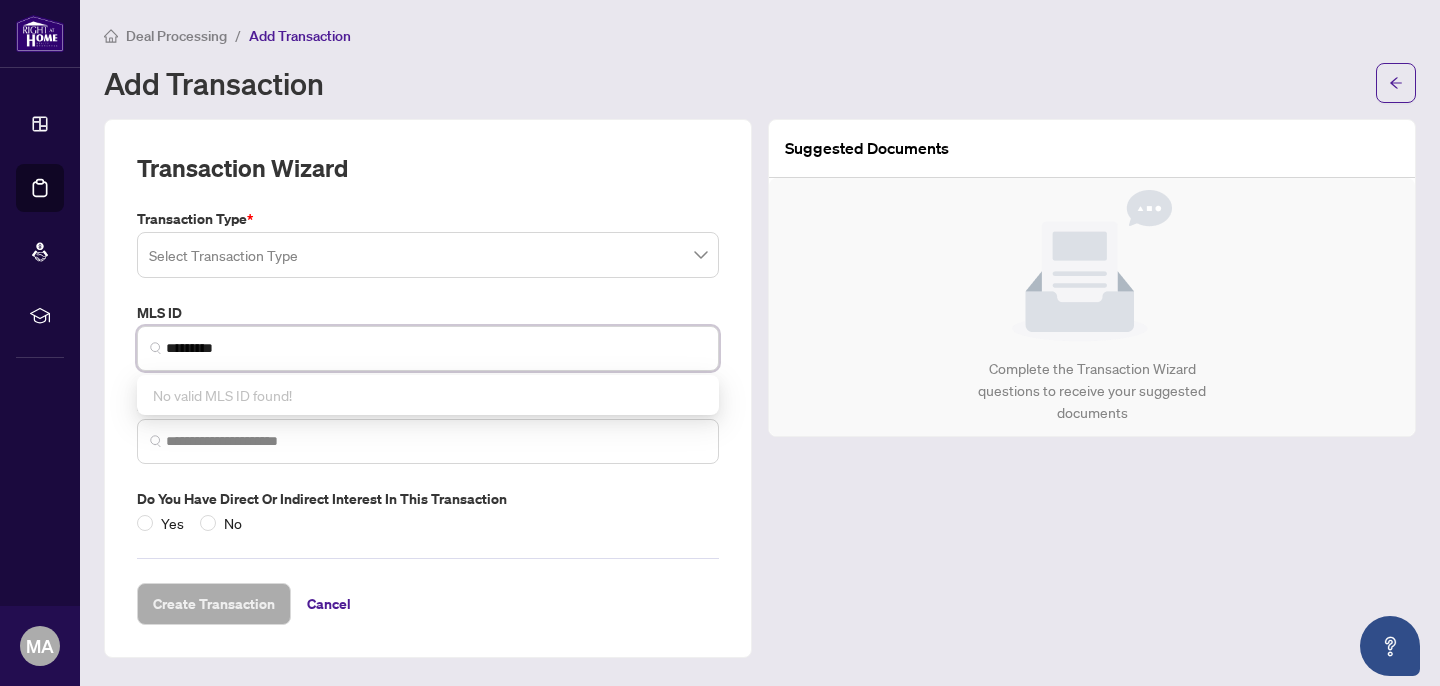 type on "*********" 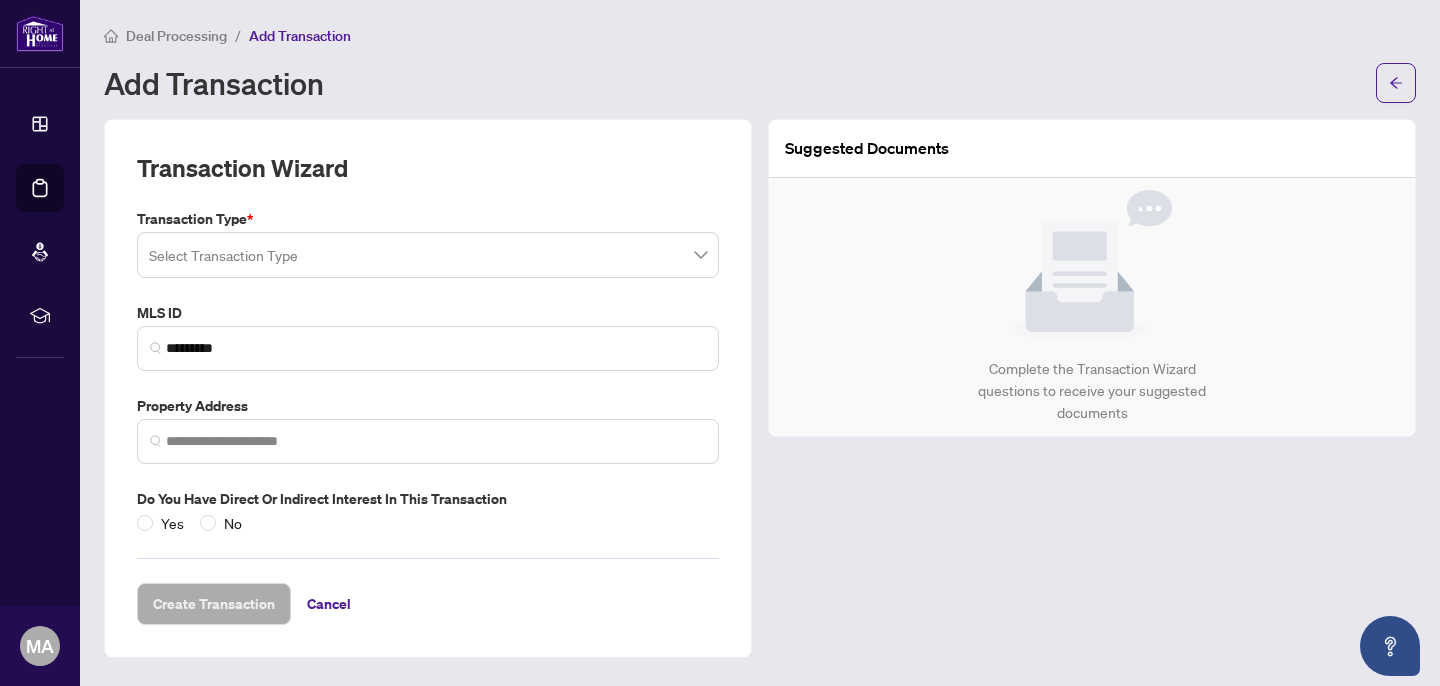 click on "Deal Processing" at bounding box center [176, 36] 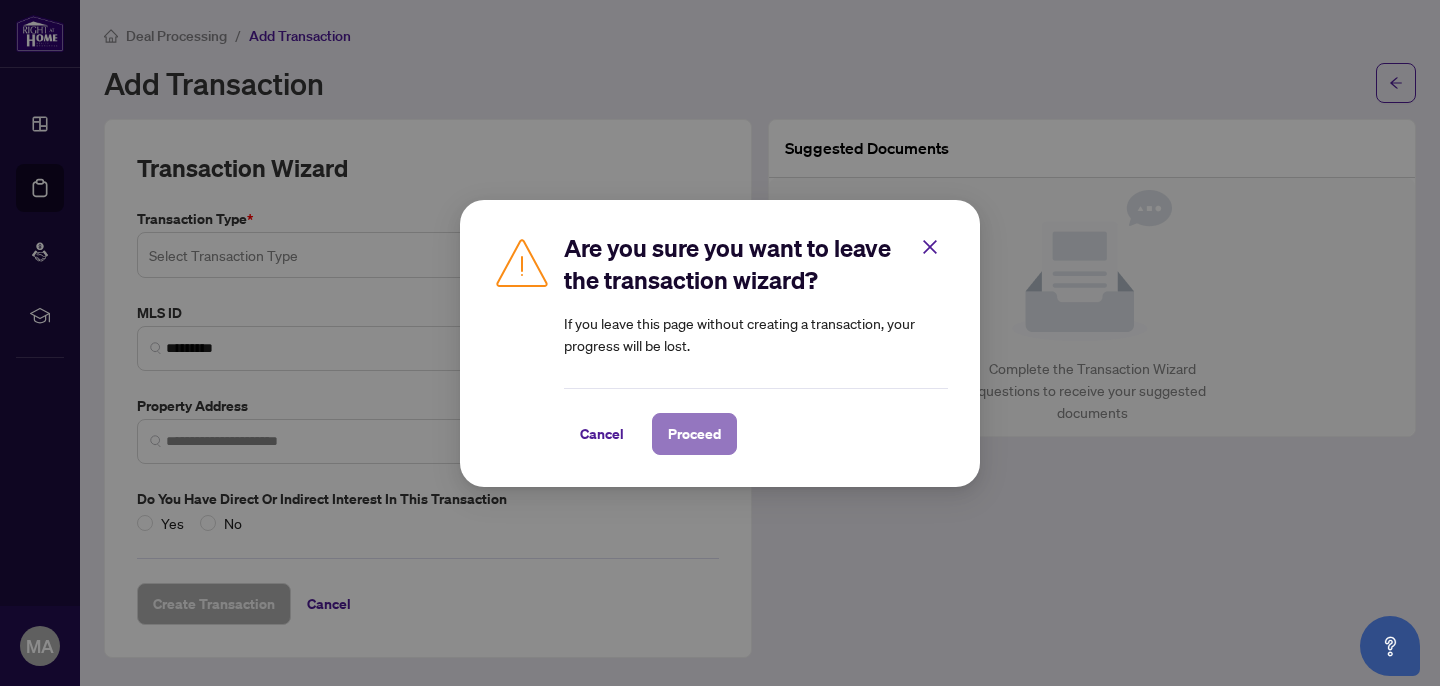 click on "Proceed" at bounding box center [694, 434] 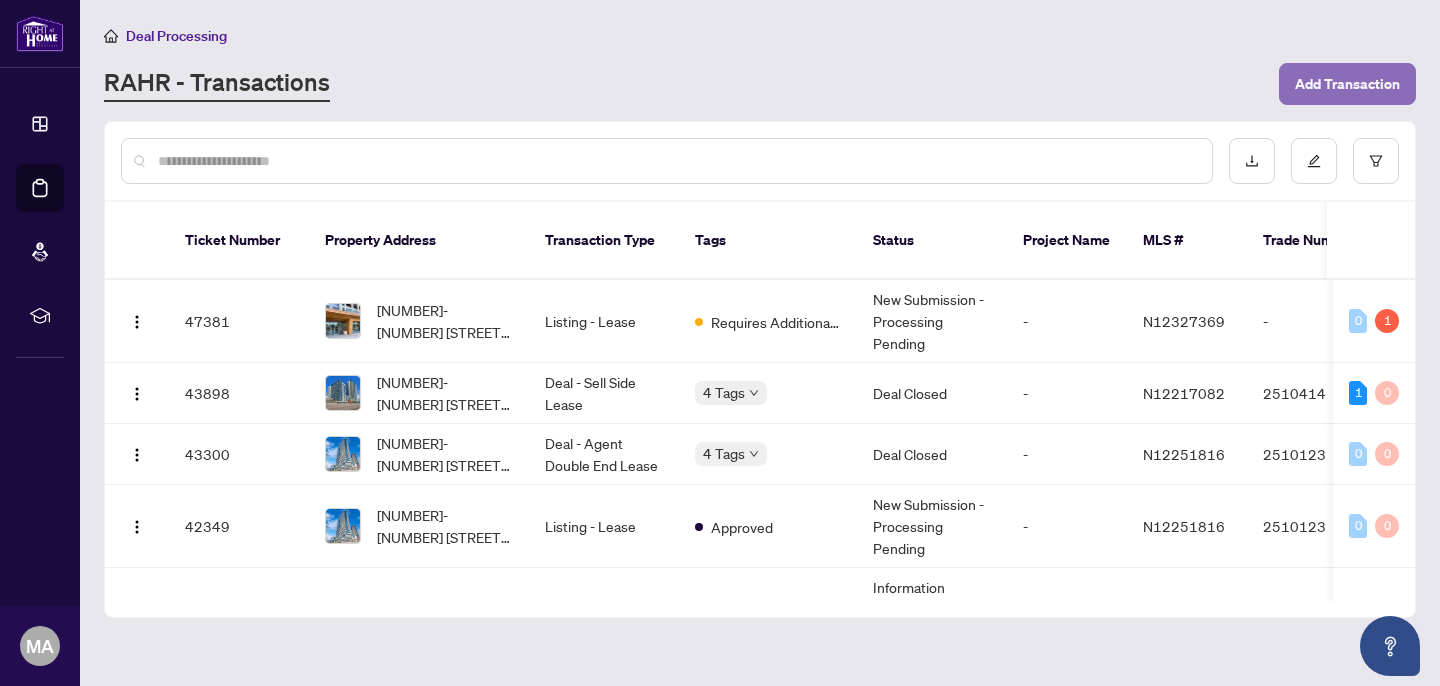 click on "Add Transaction" at bounding box center [1347, 84] 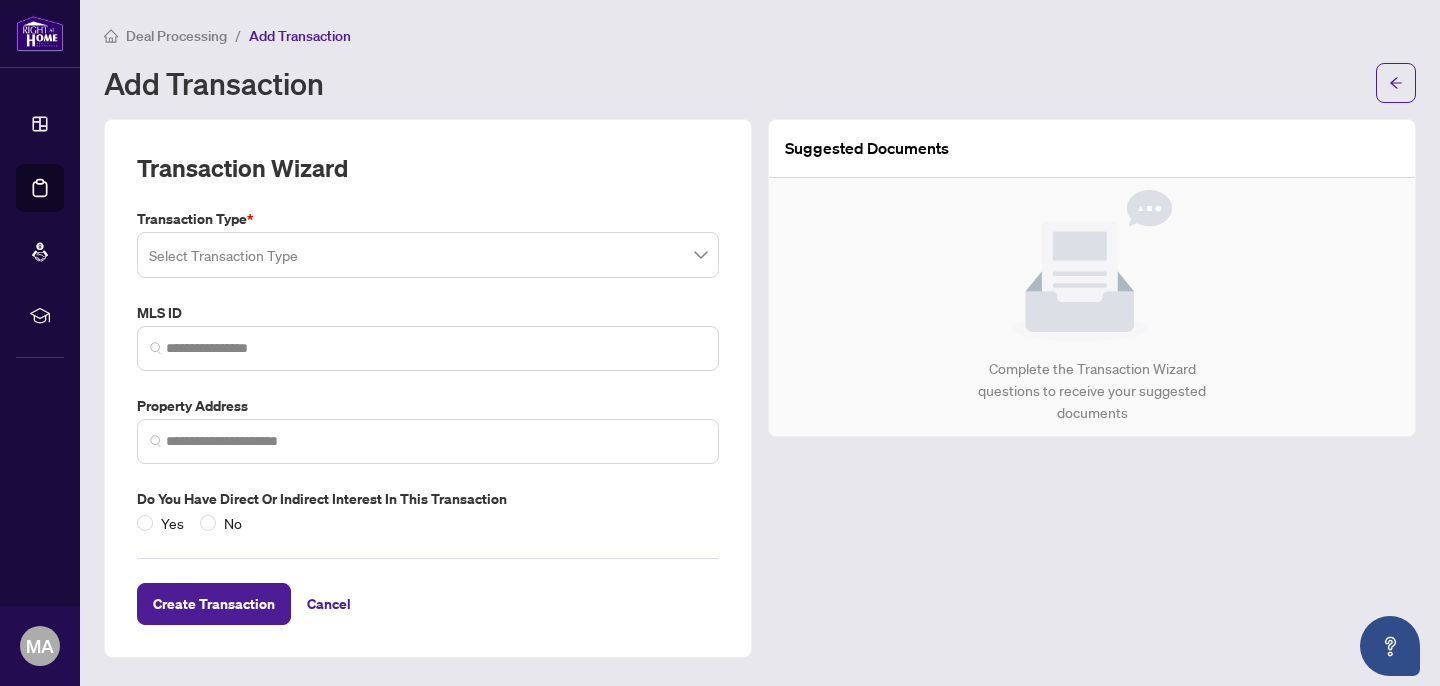 click at bounding box center (428, 255) 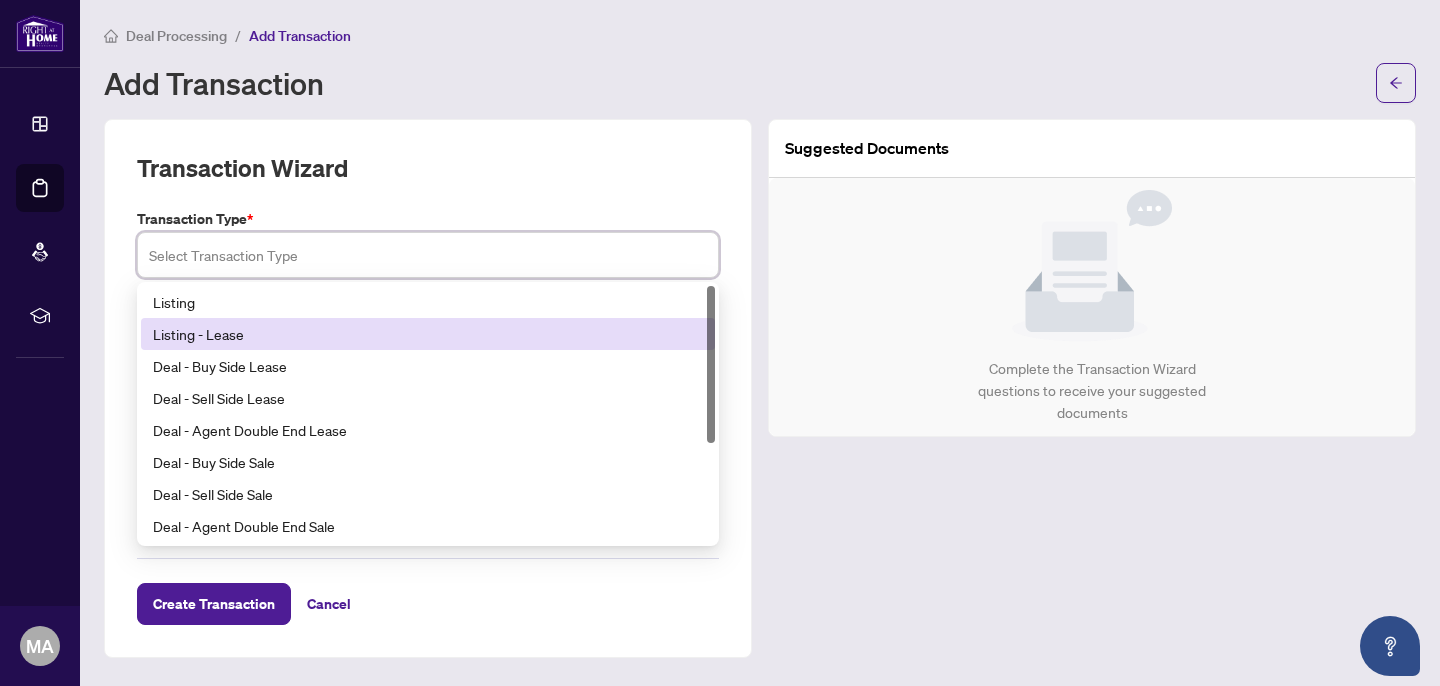 click on "Listing - Lease" at bounding box center (428, 334) 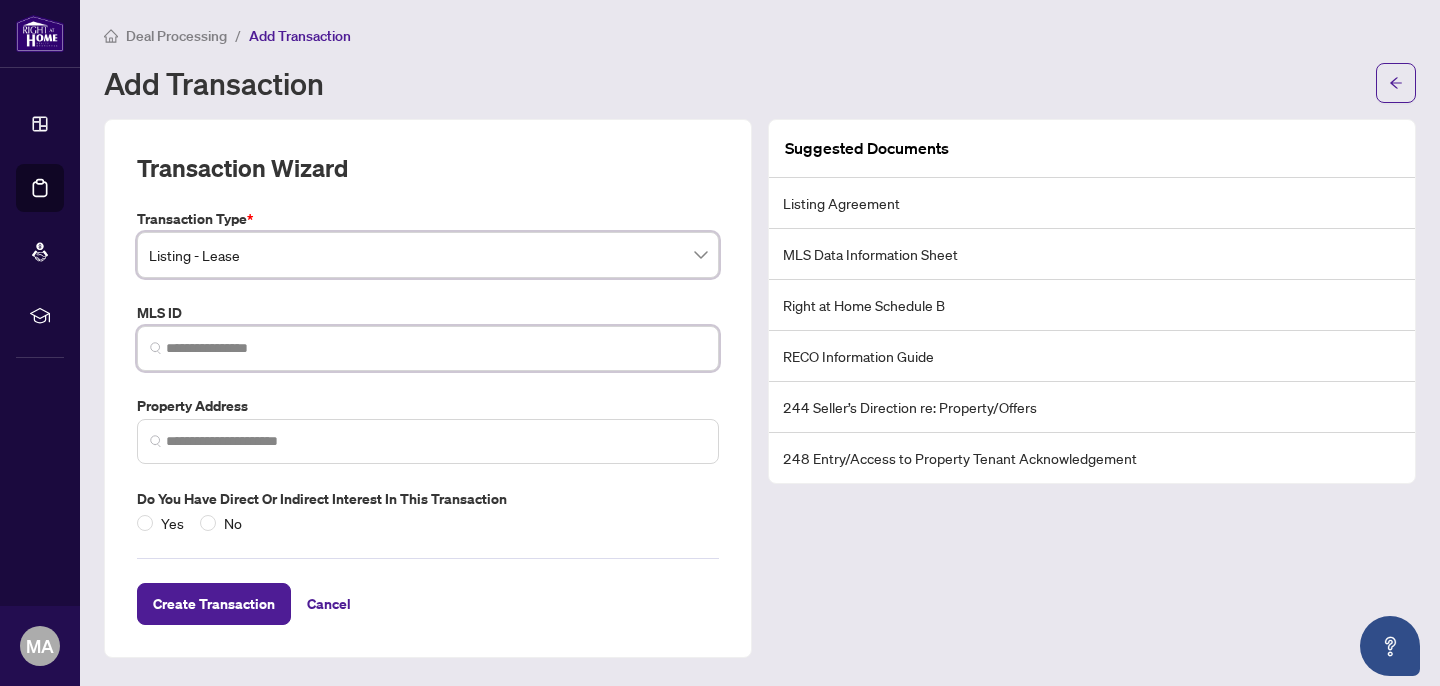 click at bounding box center (436, 348) 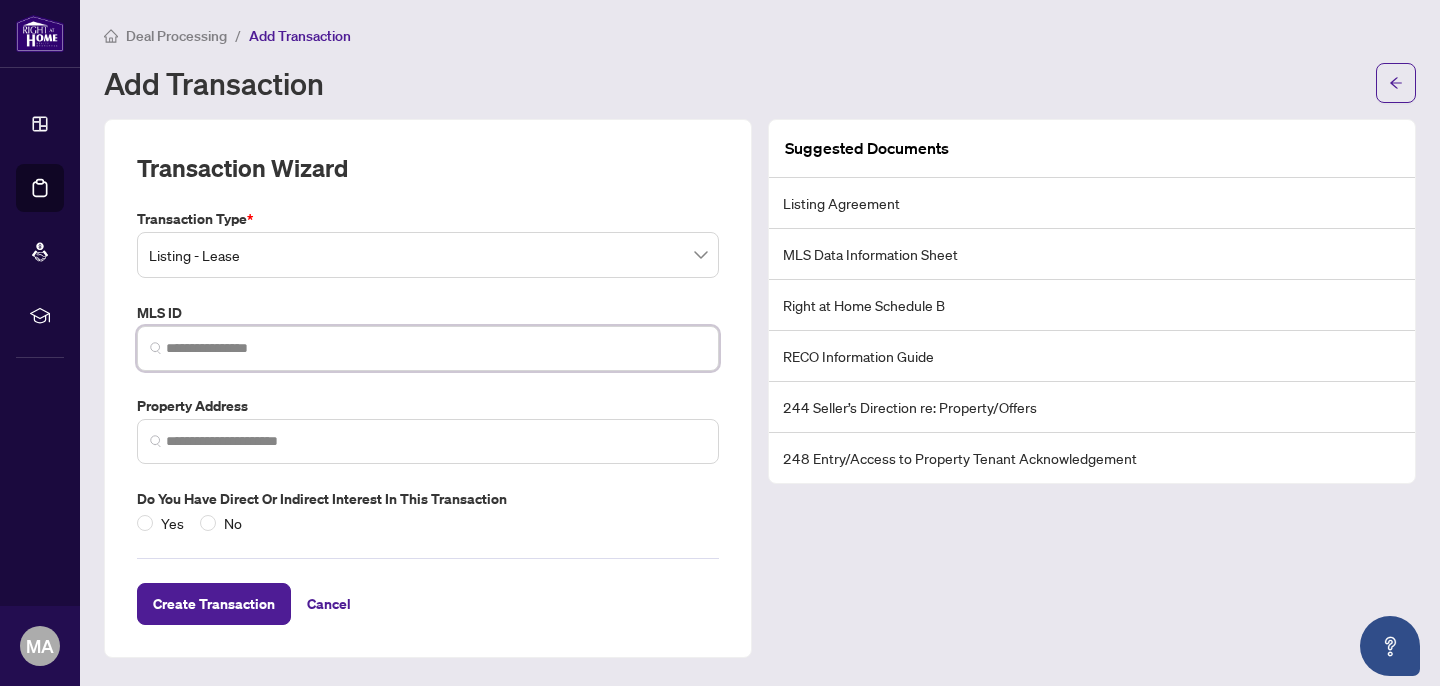 paste on "*********" 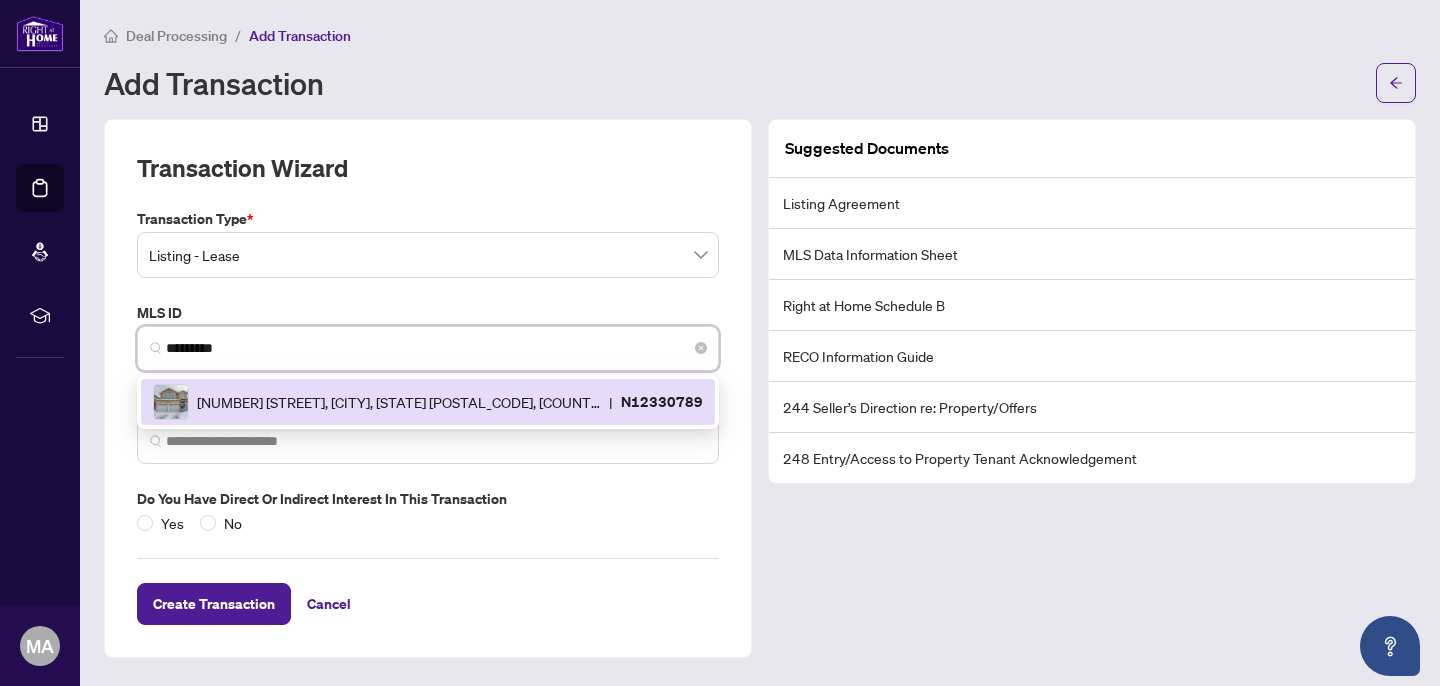 click on "[NUMBER] [STREET], [CITY], [STATE] [POSTAL_CODE], [COUNTRY] | [NUMBER]" at bounding box center (428, 402) 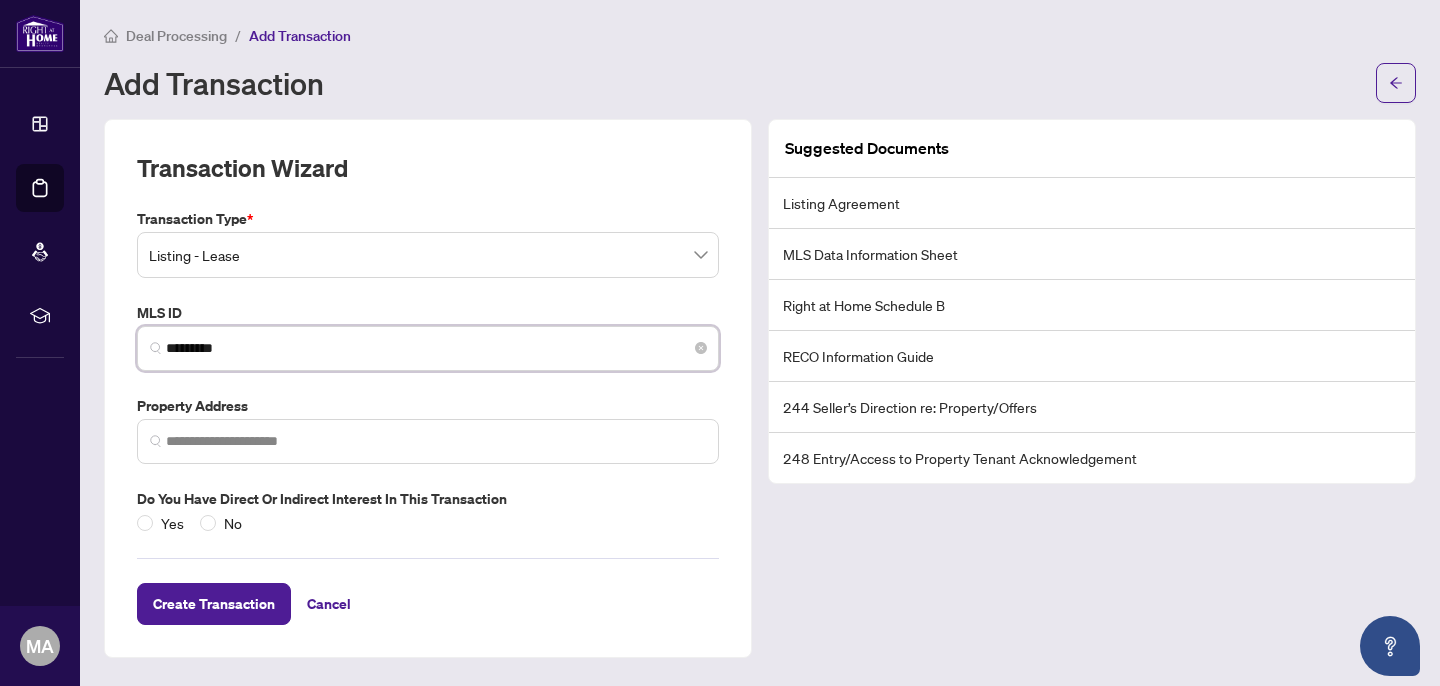 click on "*********" at bounding box center (436, 348) 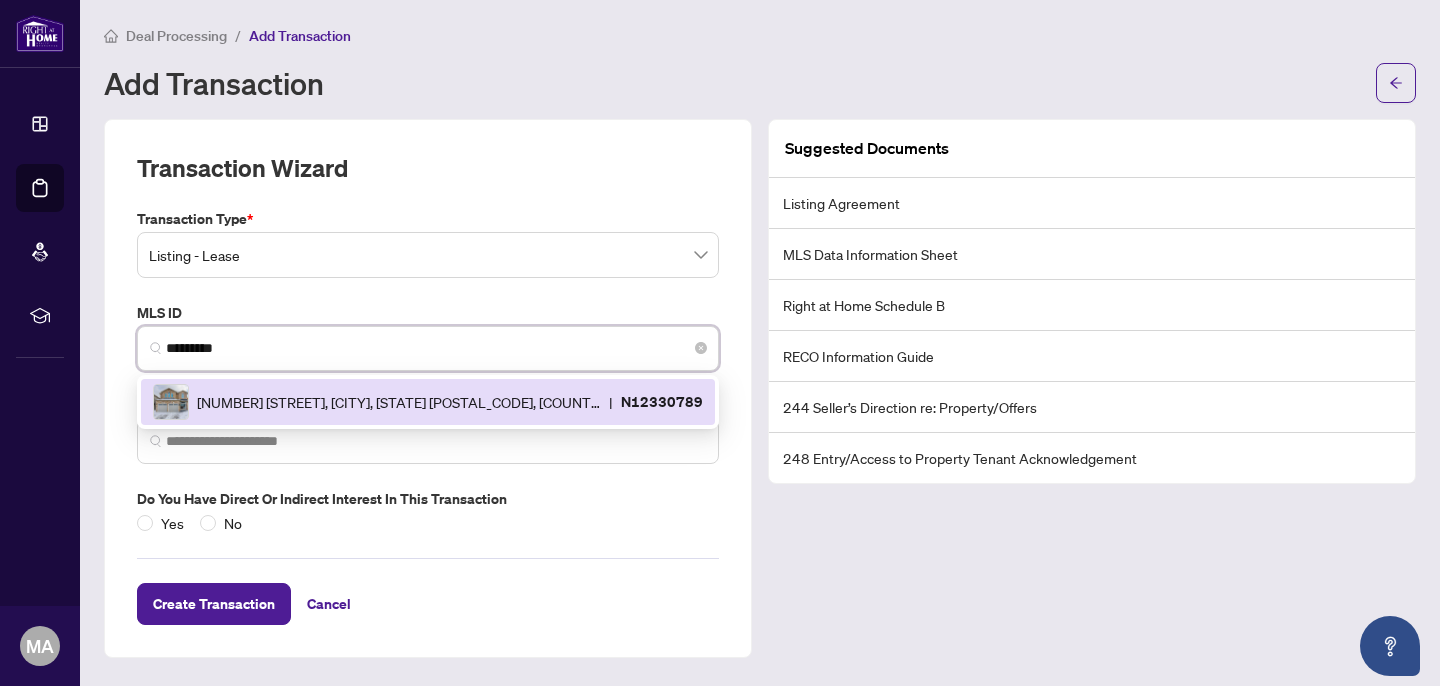 click on "[NUMBER] [STREET], [CITY], [STATE] [POSTAL_CODE], [COUNTRY]" at bounding box center [399, 402] 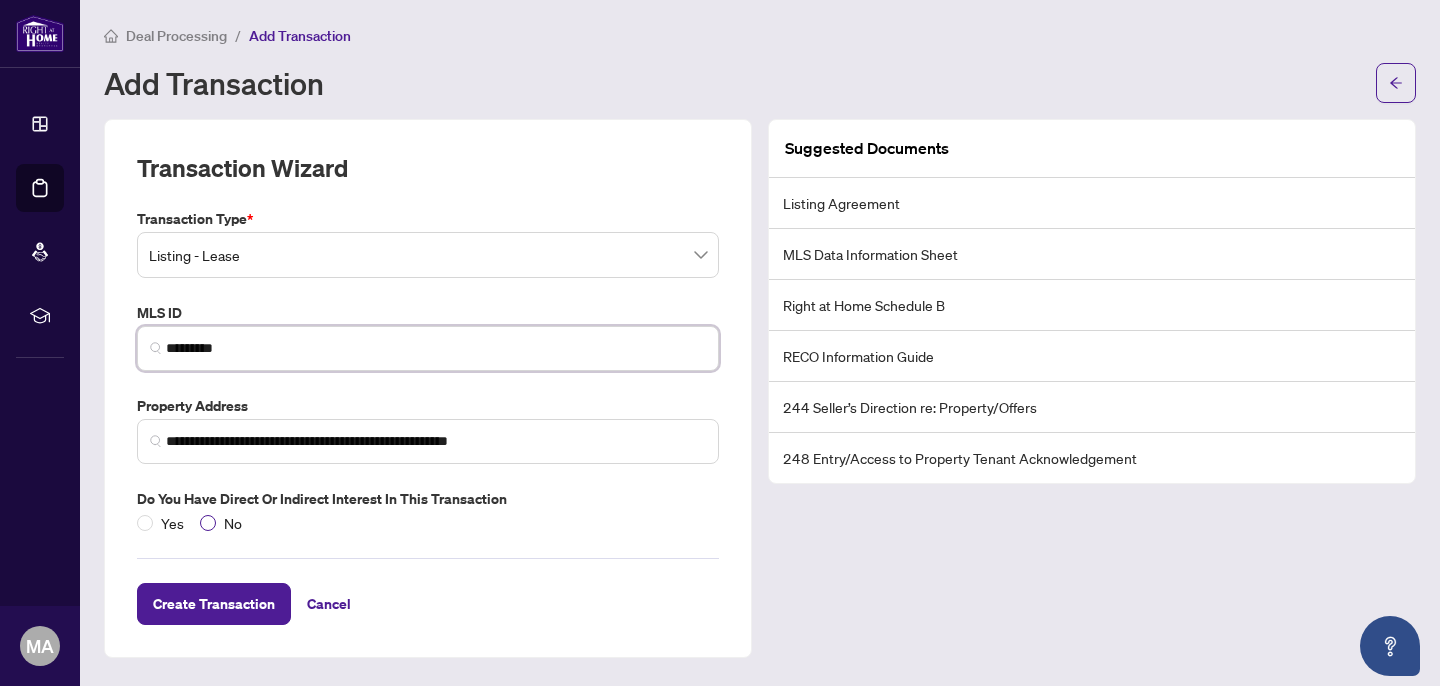 type on "*********" 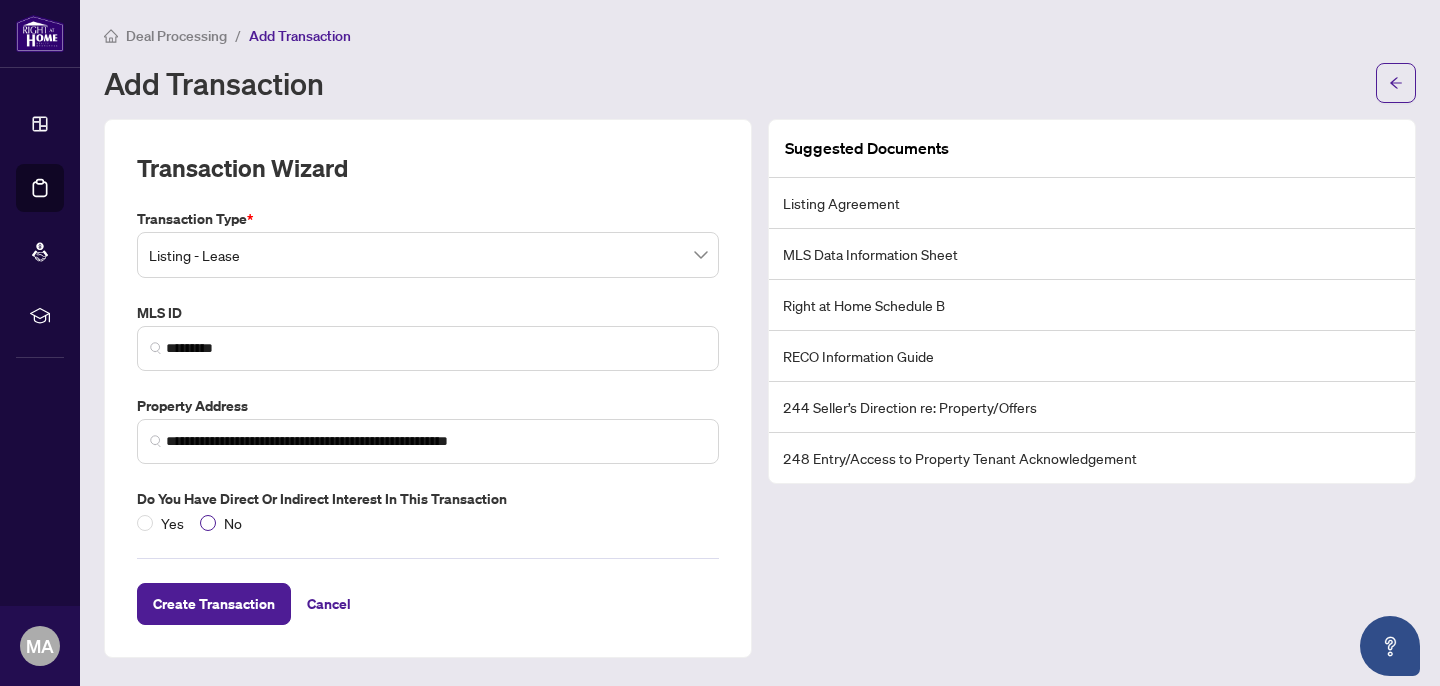 click on "No" at bounding box center (233, 523) 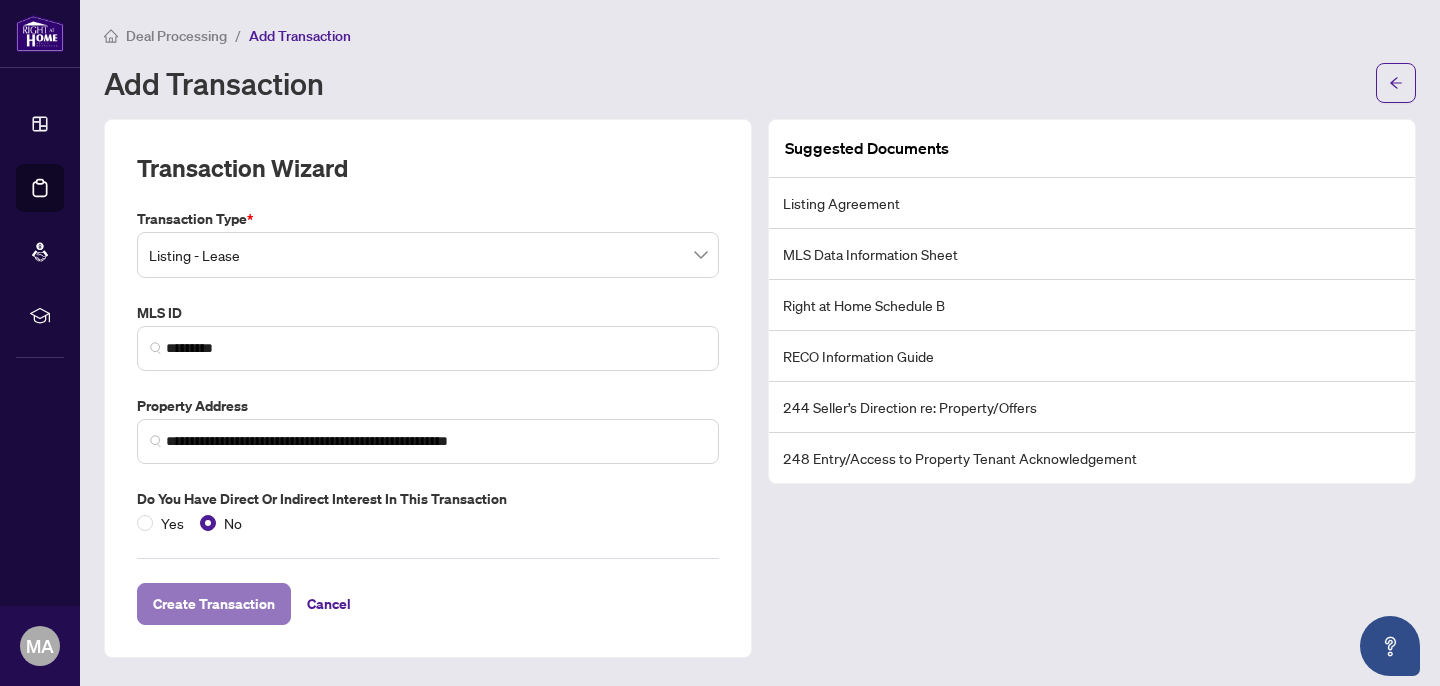click on "Create Transaction" at bounding box center [214, 604] 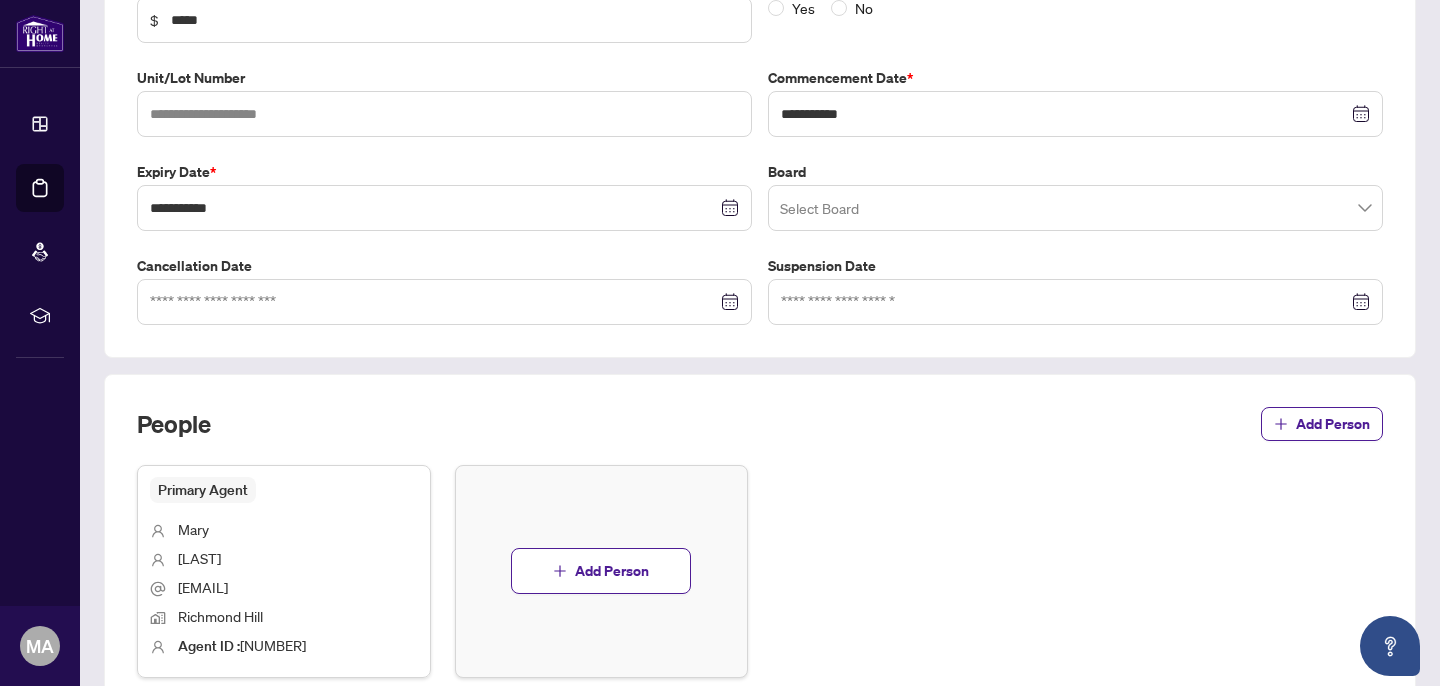 scroll, scrollTop: 0, scrollLeft: 0, axis: both 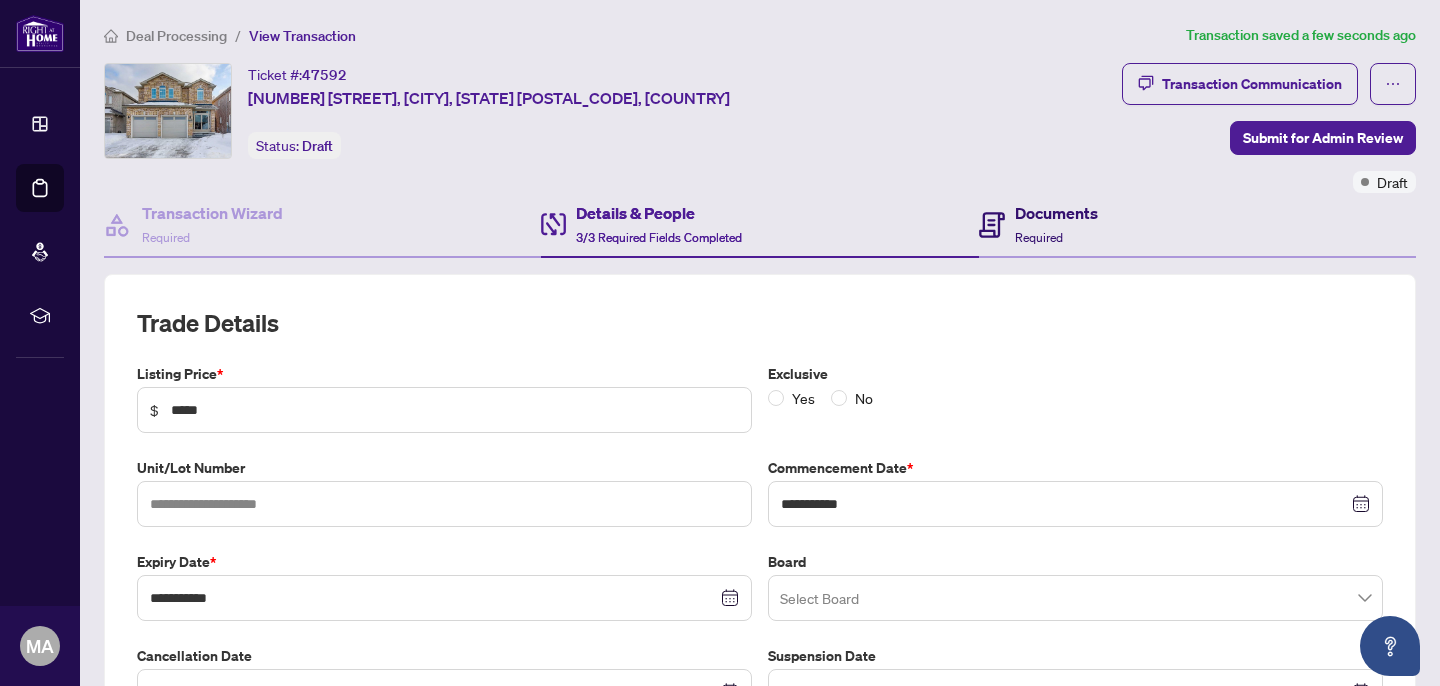 click on "Required" at bounding box center (1039, 237) 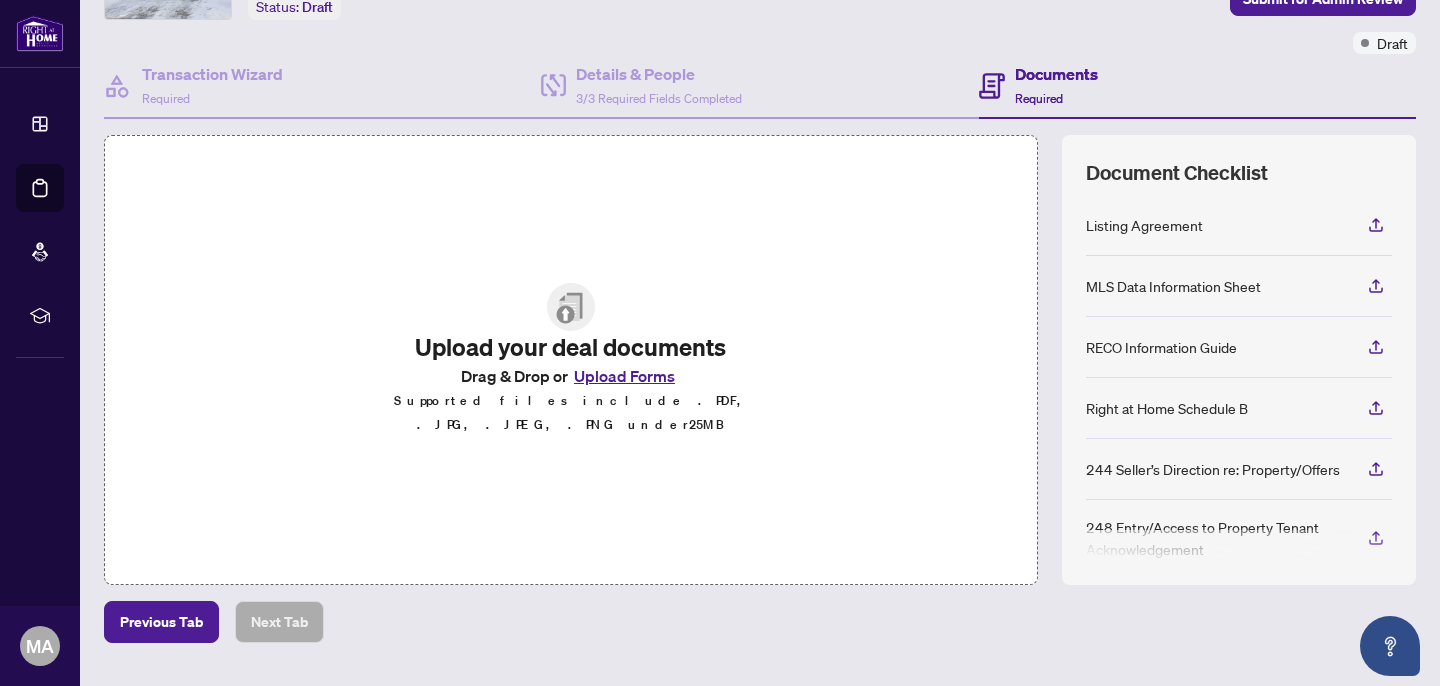scroll, scrollTop: 147, scrollLeft: 0, axis: vertical 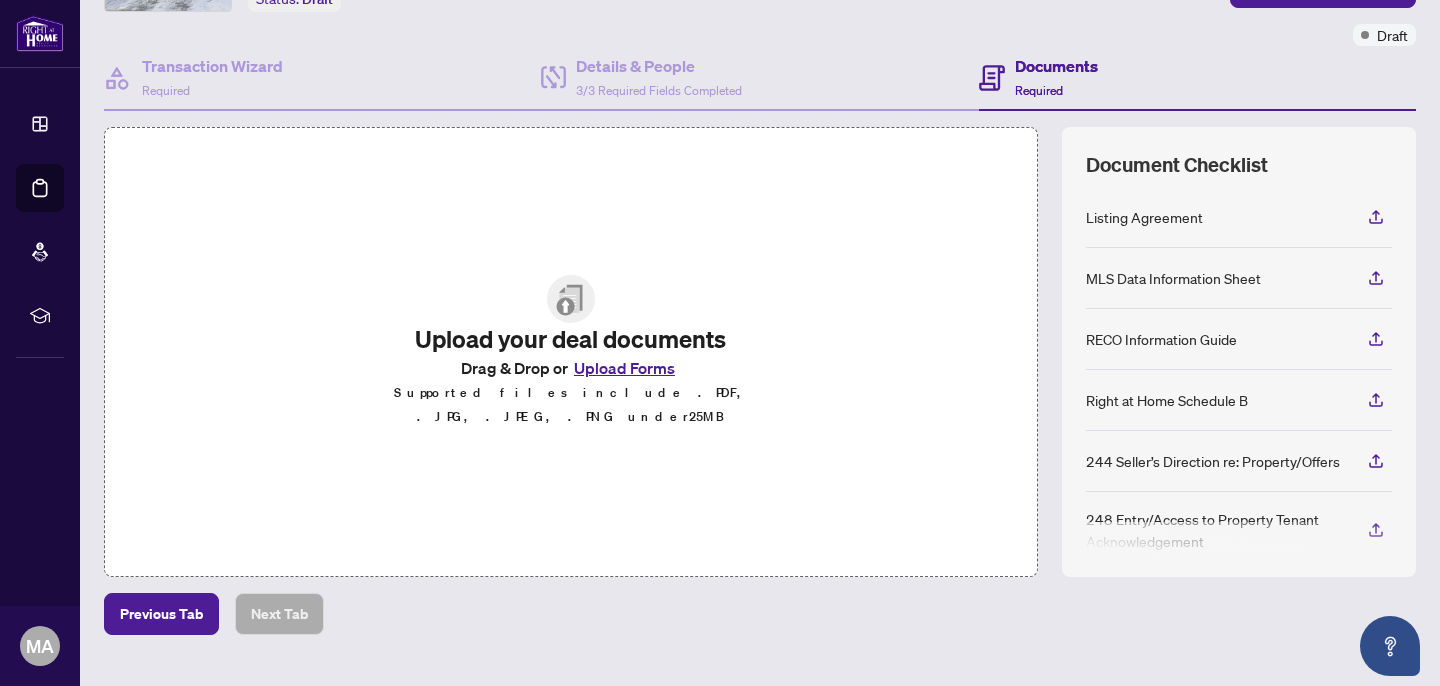 click on "Upload Forms" at bounding box center (624, 368) 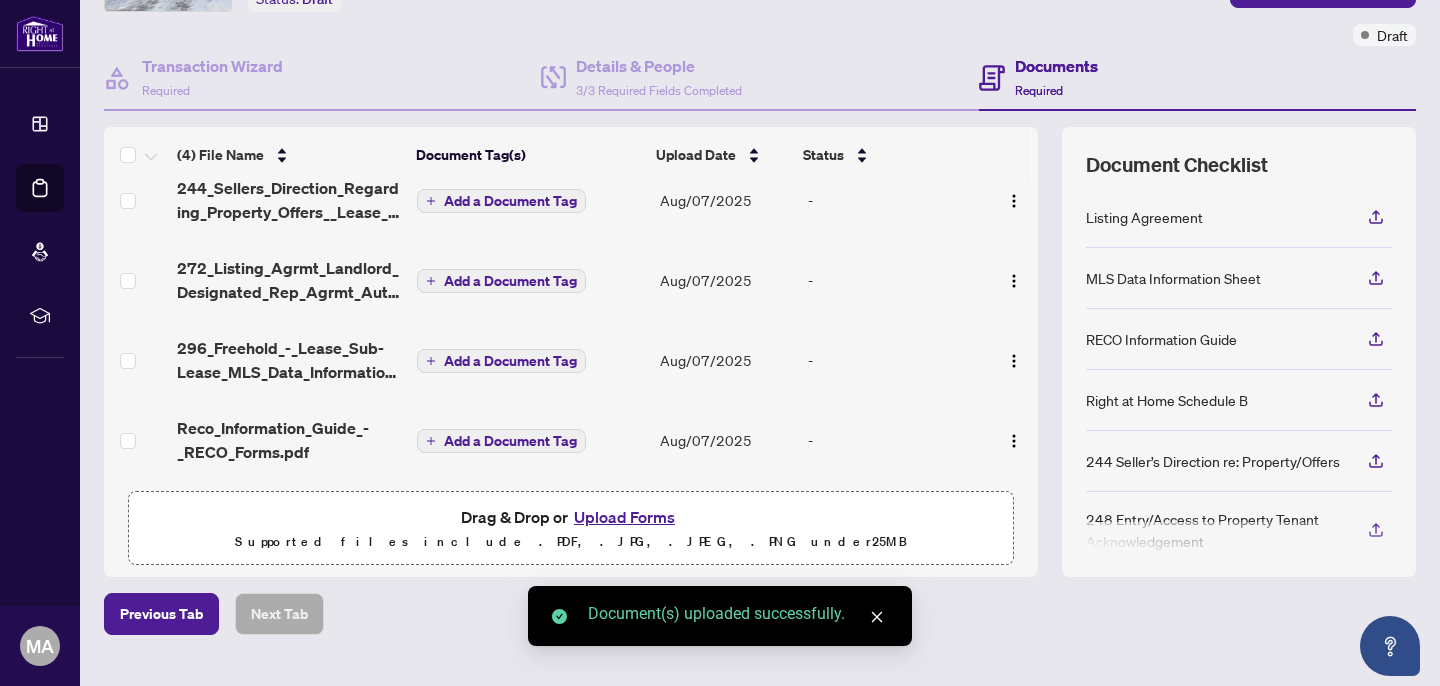 scroll, scrollTop: 0, scrollLeft: 0, axis: both 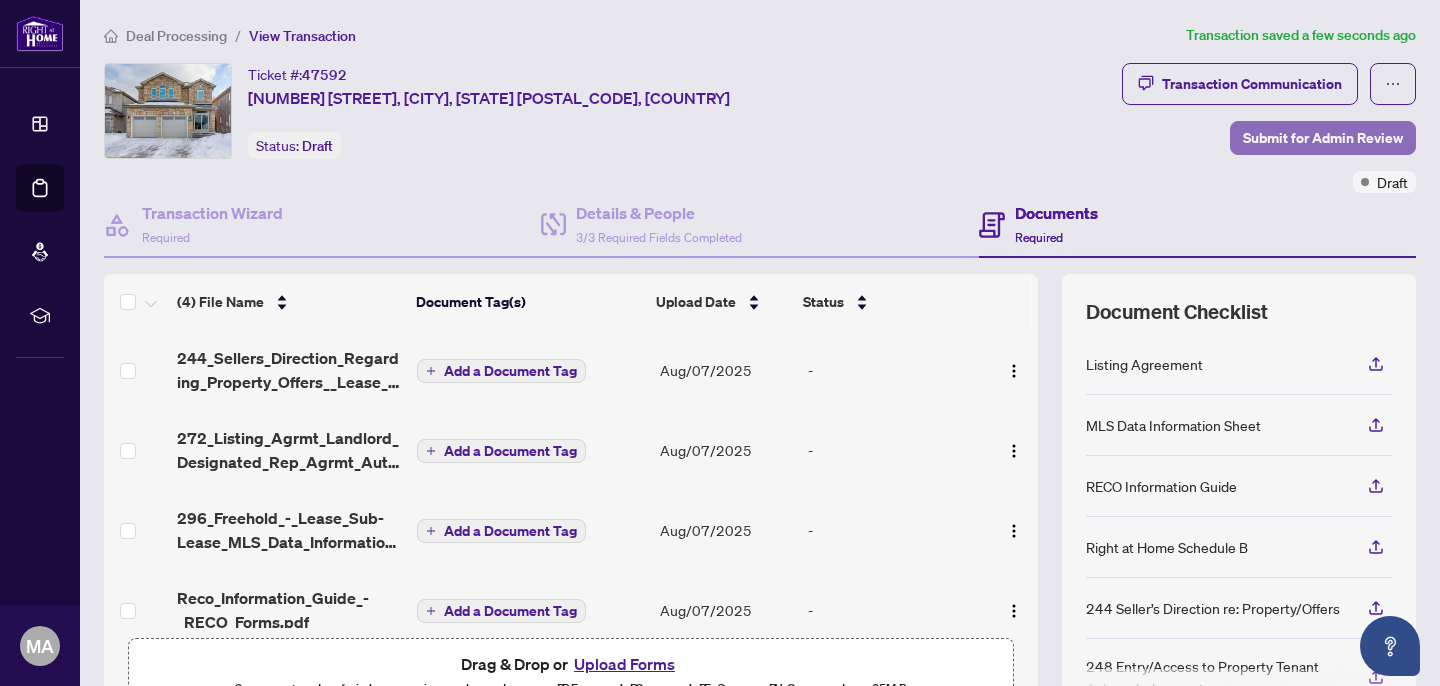 click on "Submit for Admin Review" at bounding box center [1323, 138] 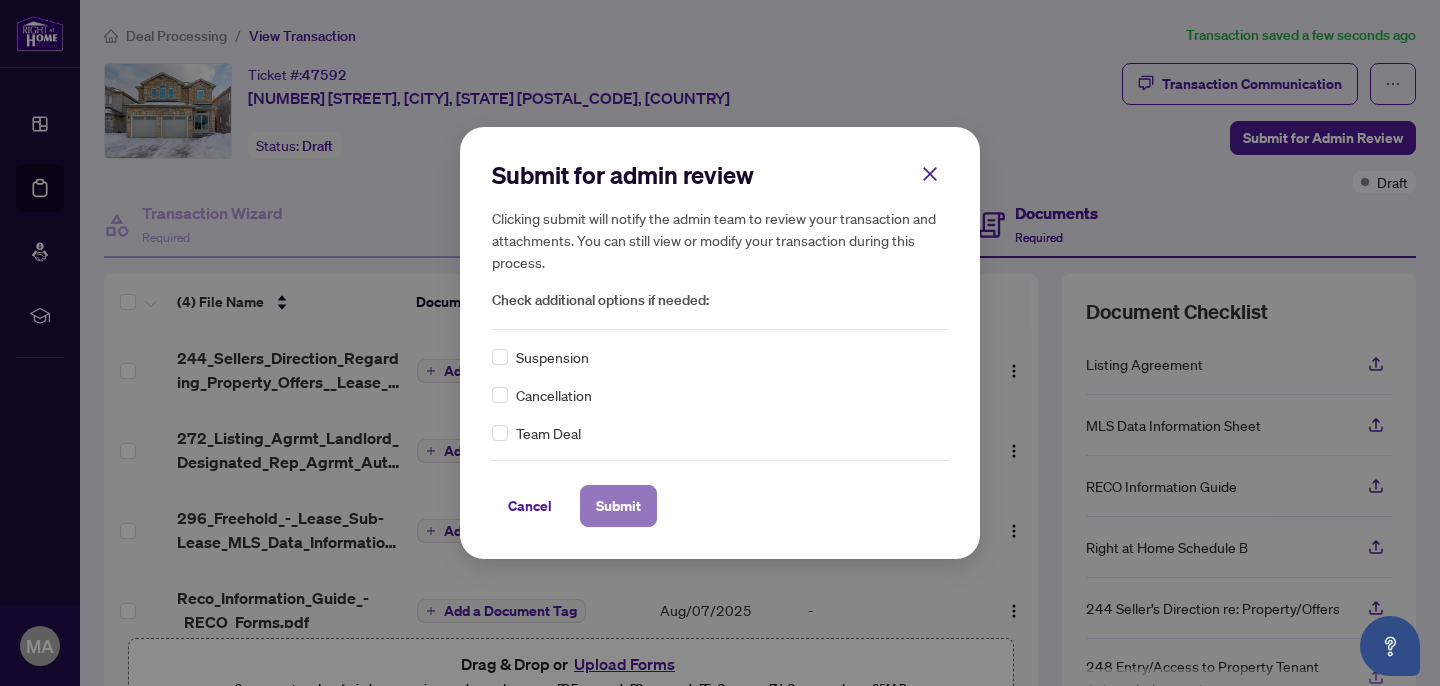 click on "Submit" at bounding box center [618, 506] 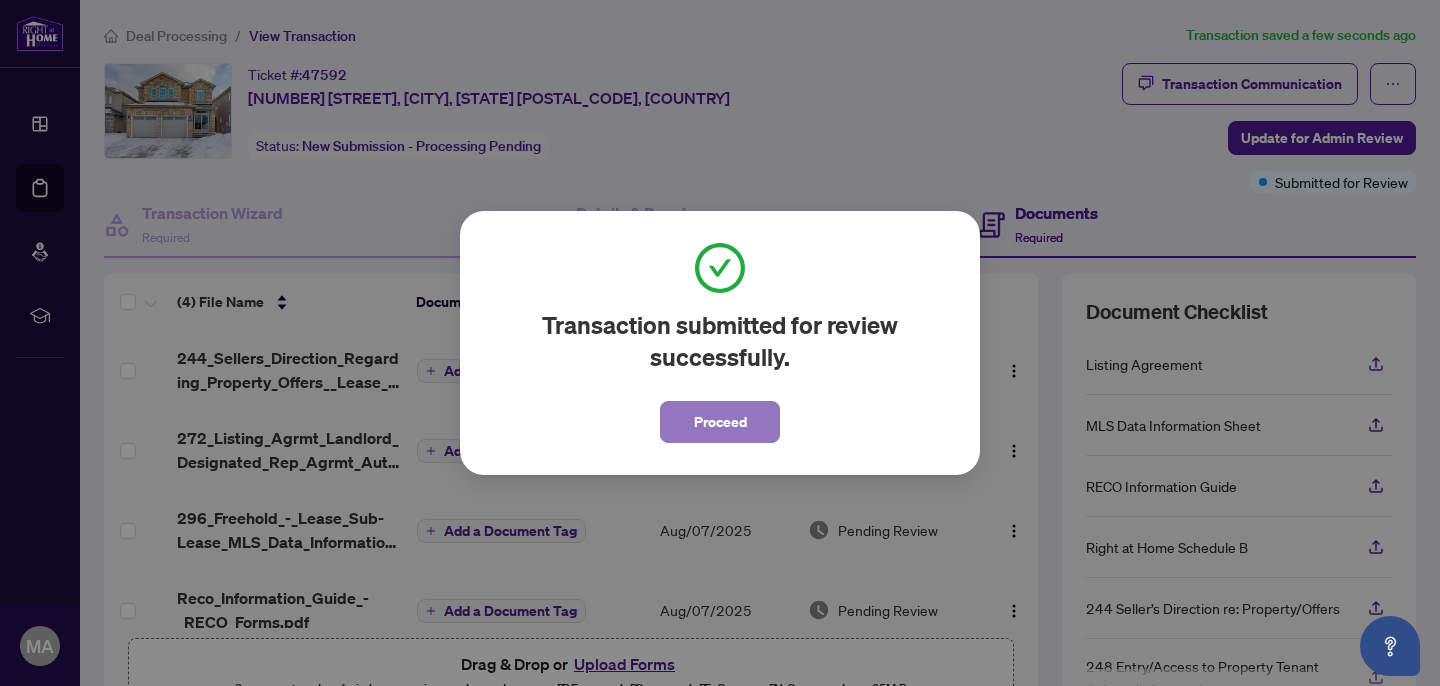 click on "Proceed" at bounding box center [720, 422] 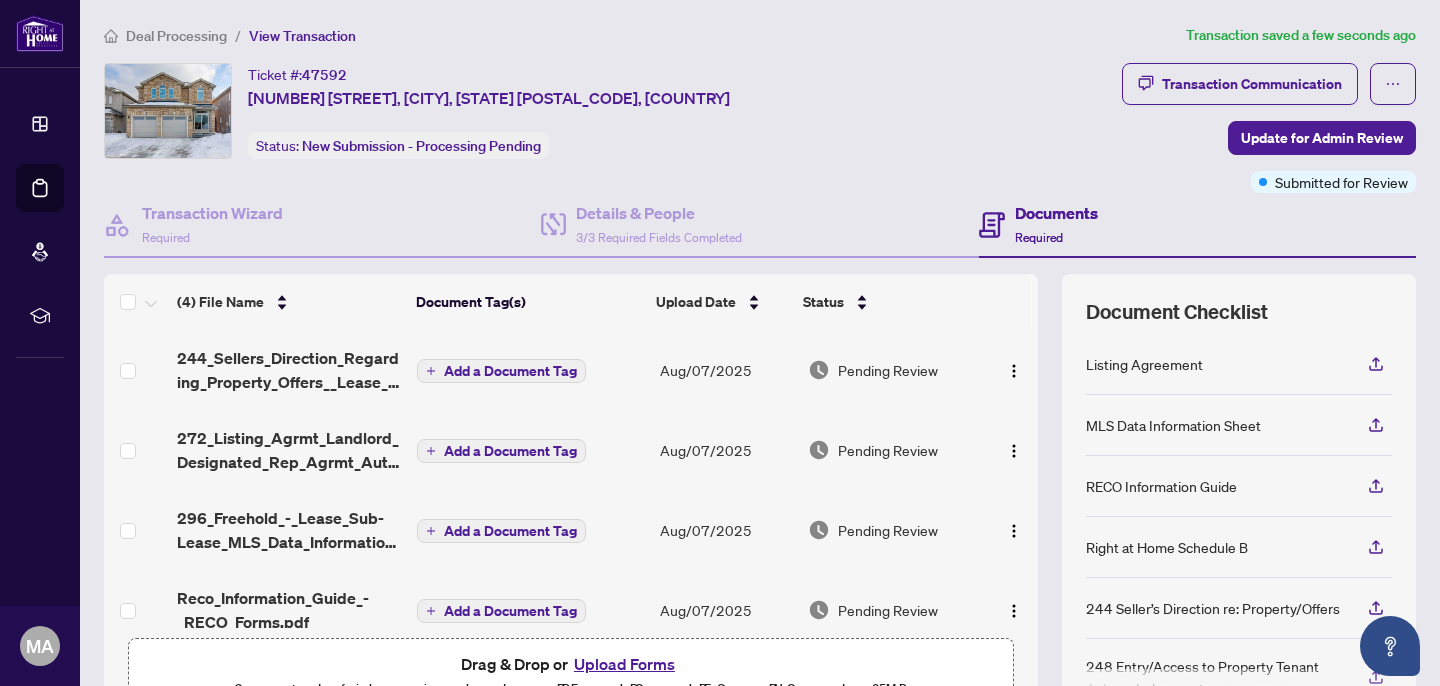 click on "Deal Processing" at bounding box center [176, 36] 